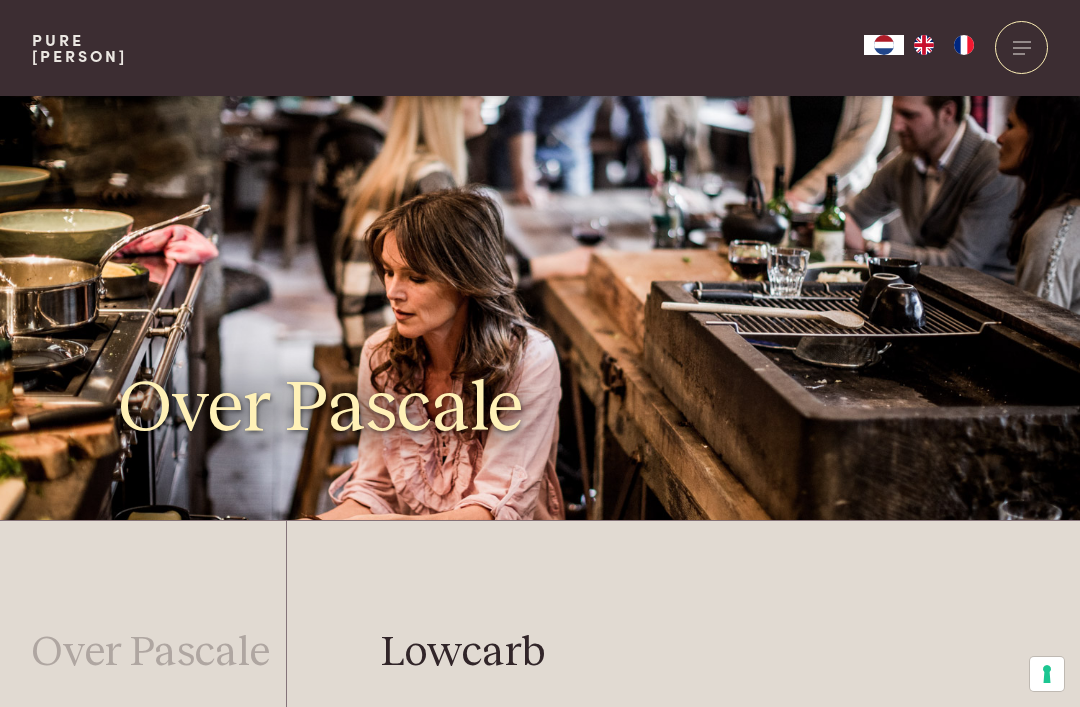 scroll, scrollTop: 583, scrollLeft: 138, axis: both 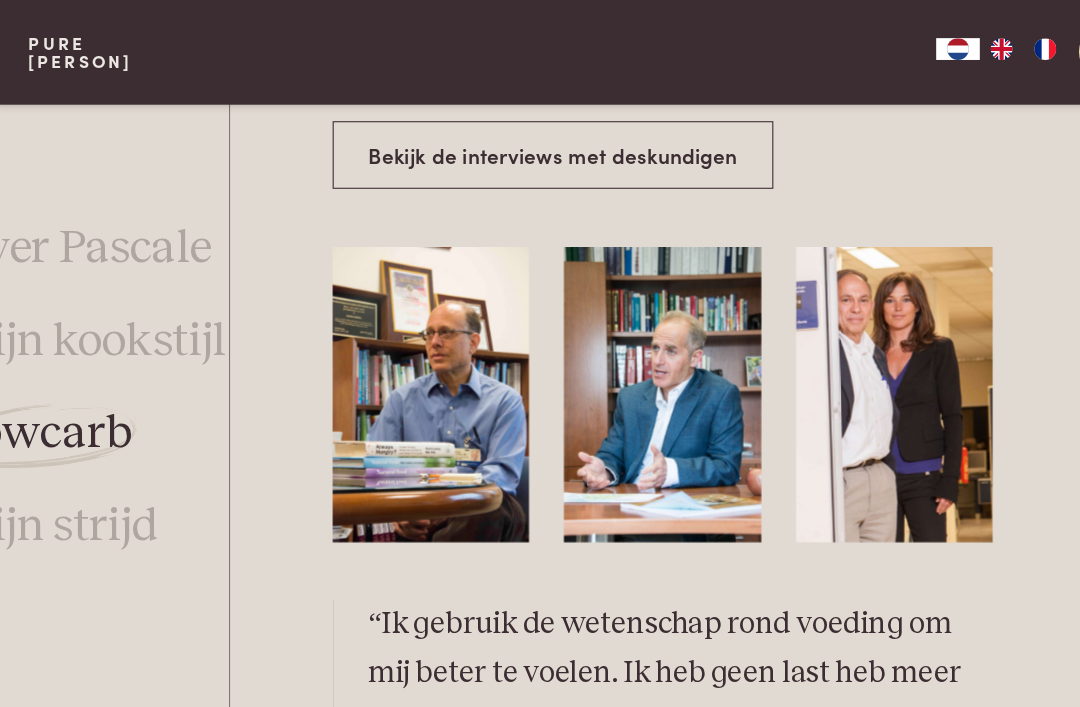 click at bounding box center [401, 361] 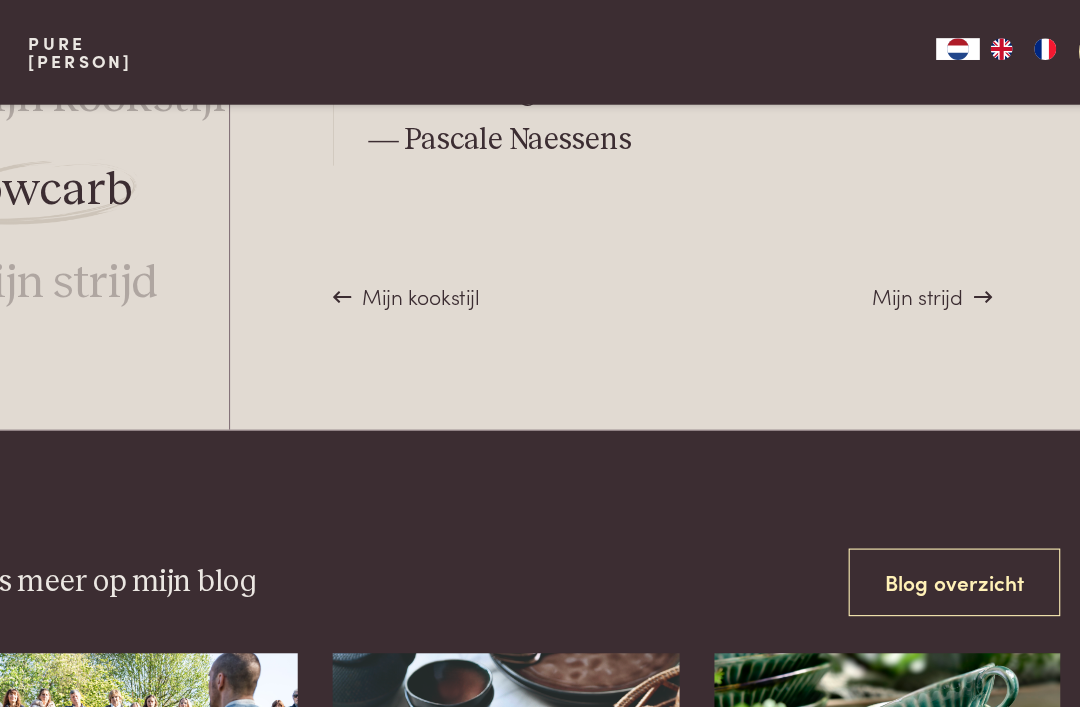 click on "Mijn kookstijl" at bounding box center (391, 271) 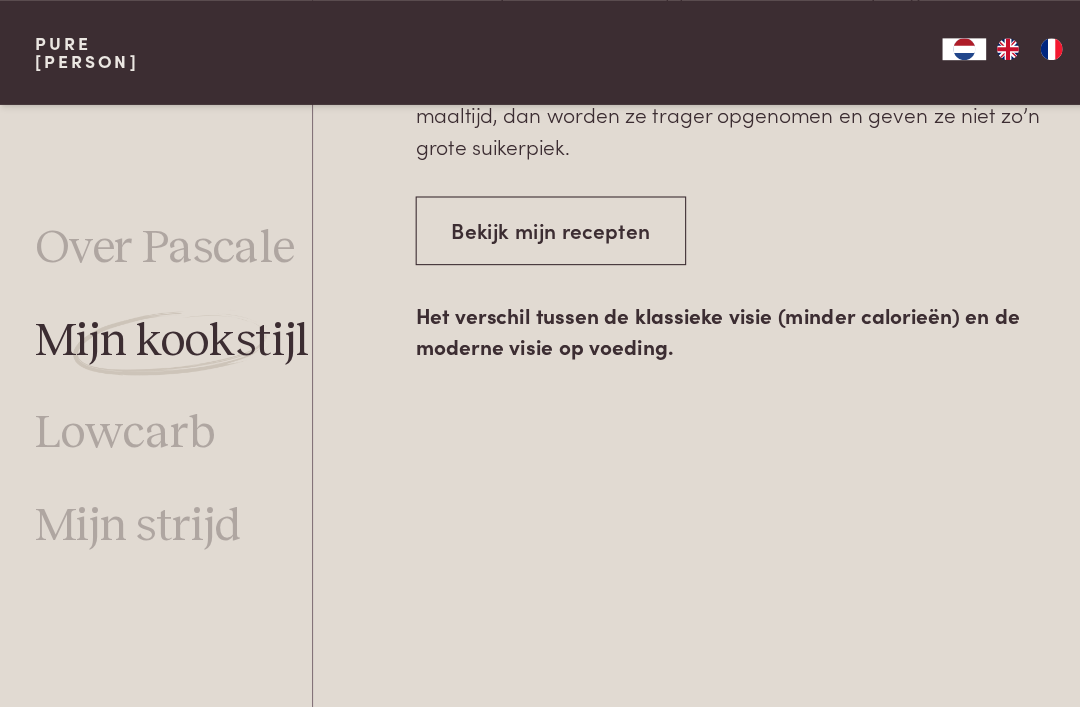 scroll, scrollTop: 3135, scrollLeft: 0, axis: vertical 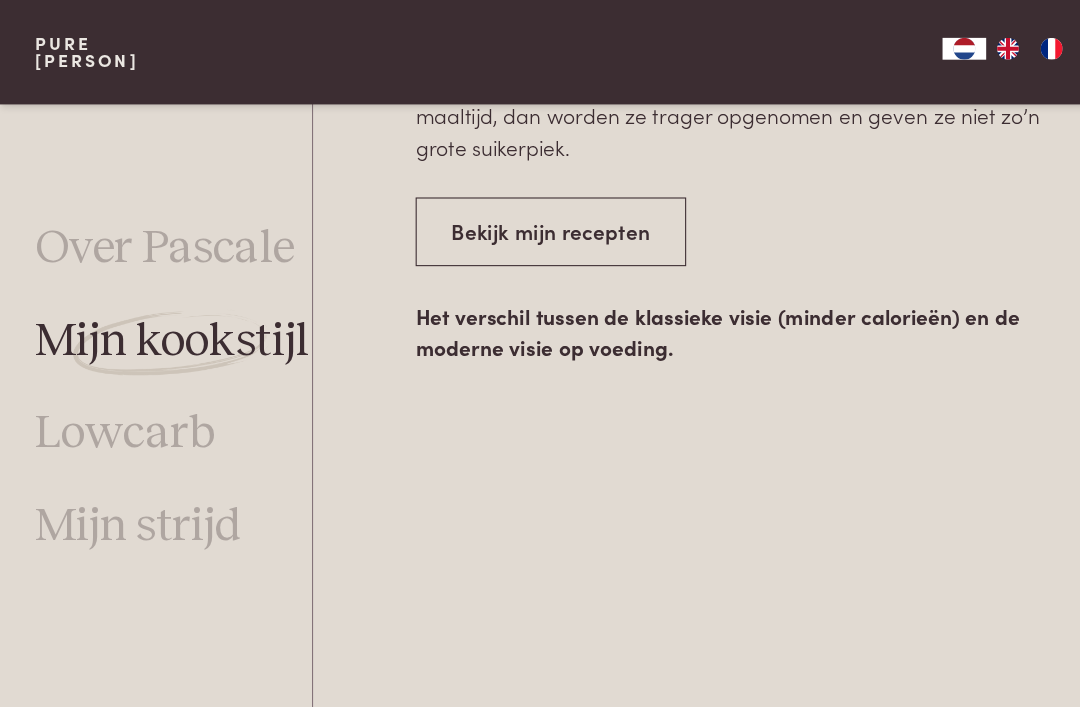 click on "Bekijk mijn recepten" at bounding box center [505, 212] 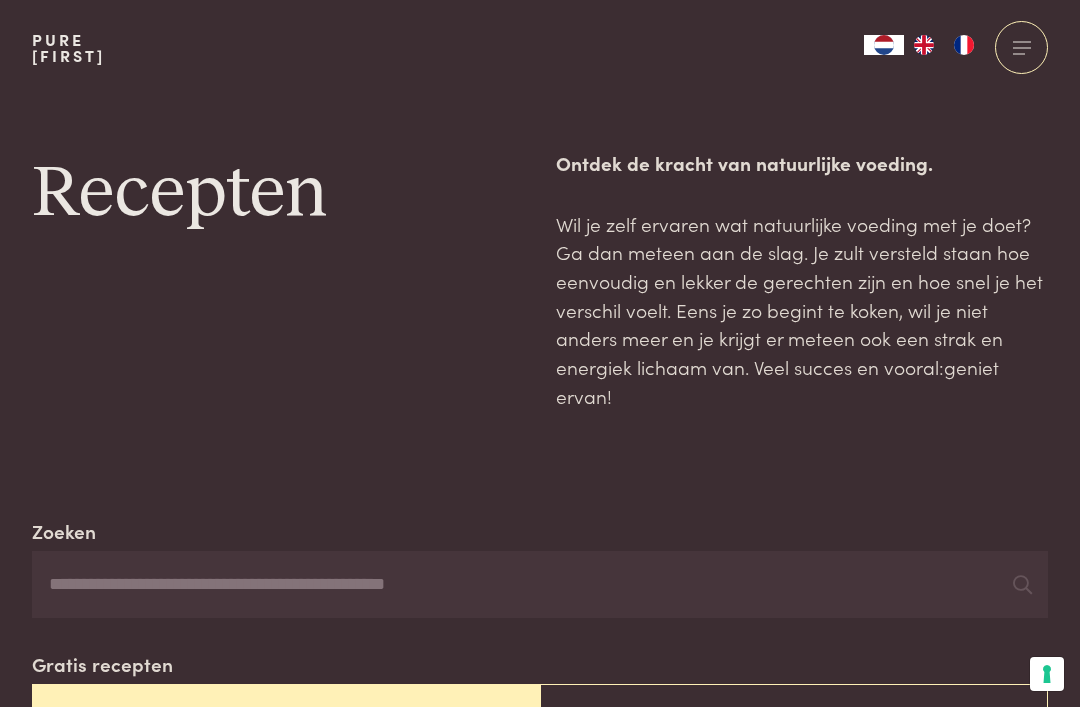 scroll, scrollTop: 0, scrollLeft: 0, axis: both 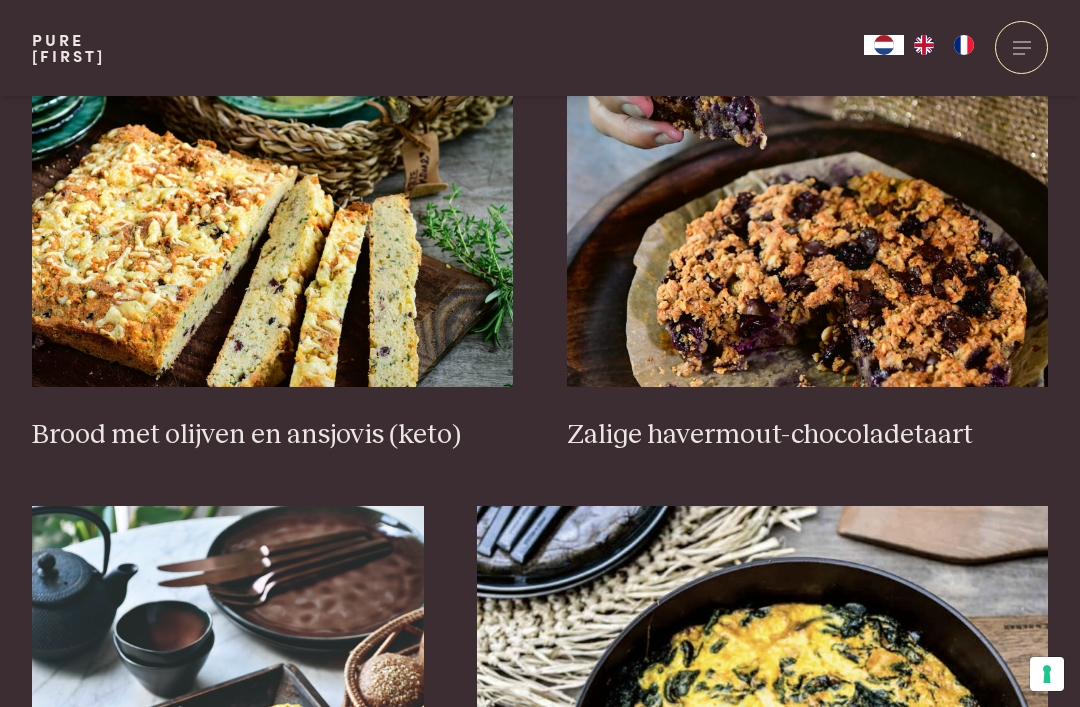 click on "Zalige havermout-chocoladetaart" at bounding box center [808, 435] 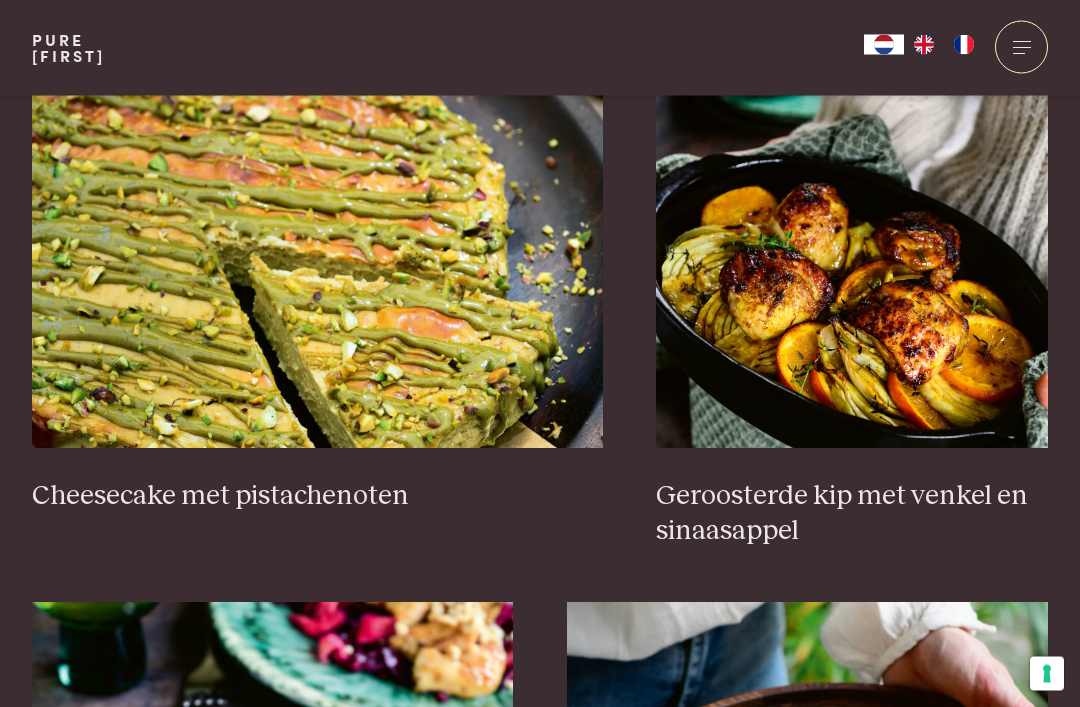 scroll, scrollTop: 1921, scrollLeft: 0, axis: vertical 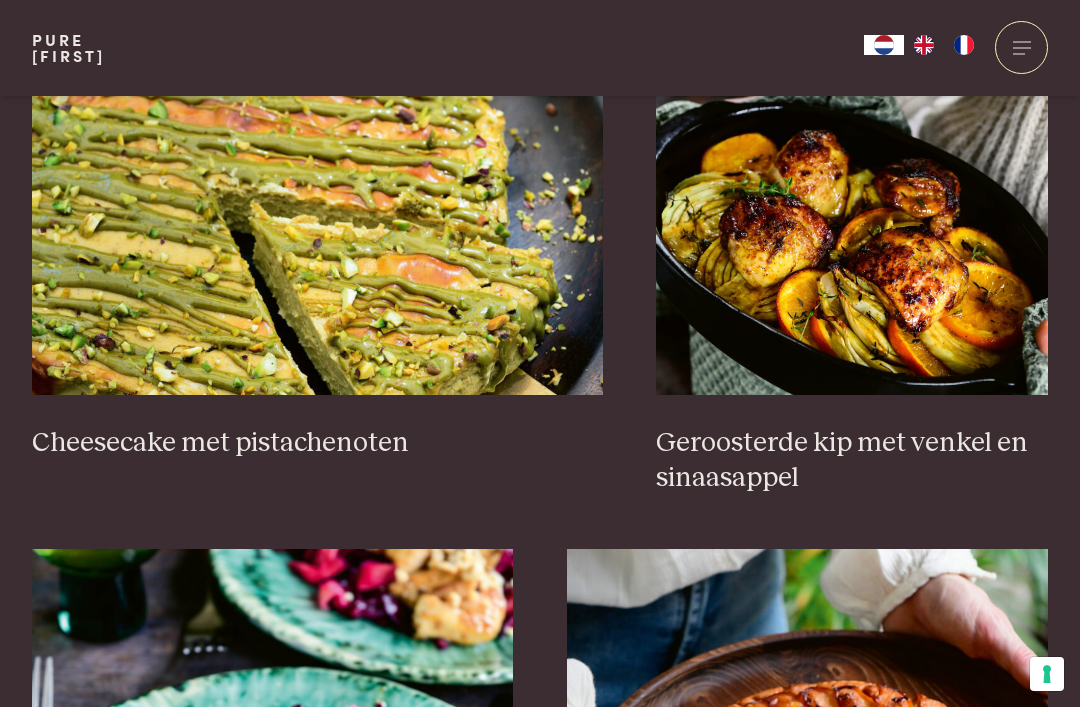 click on "Cheesecake met pistachenoten" at bounding box center [317, 443] 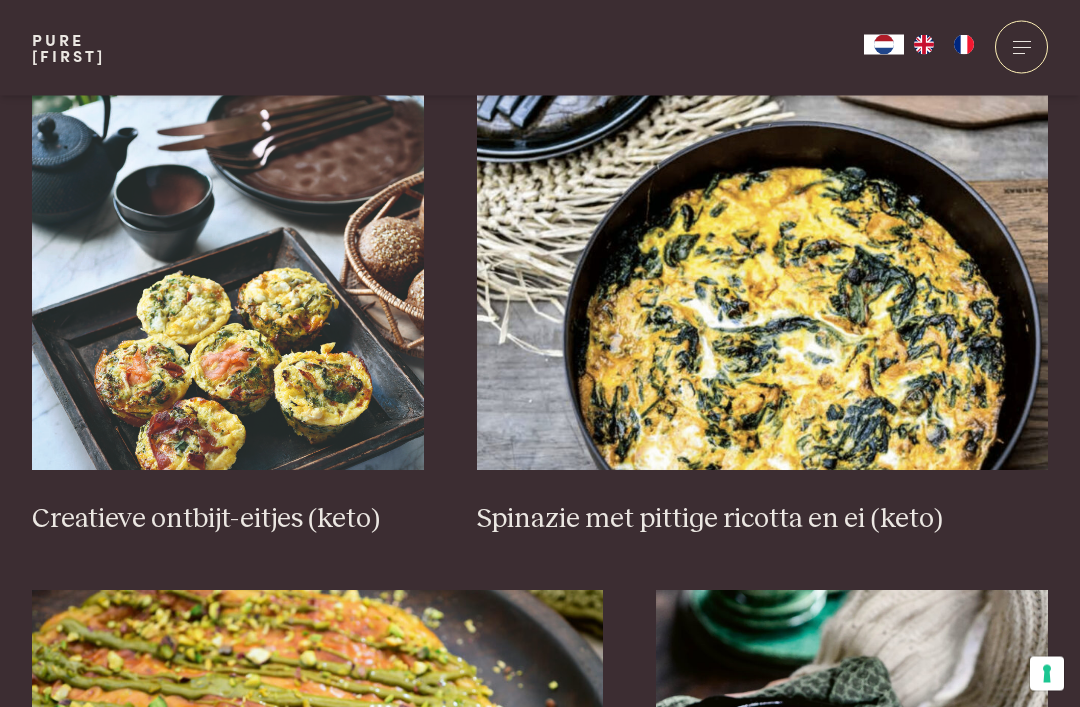 scroll, scrollTop: 1327, scrollLeft: 0, axis: vertical 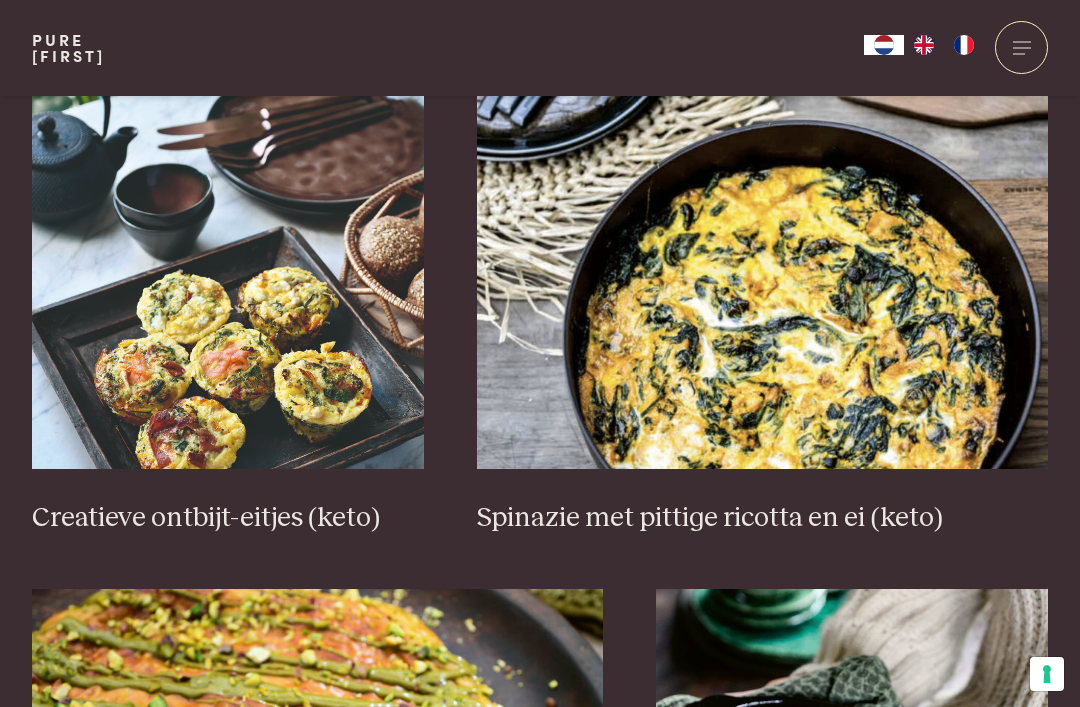 click on "Spinazie met pittige ricotta en ei (keto)" at bounding box center [762, 518] 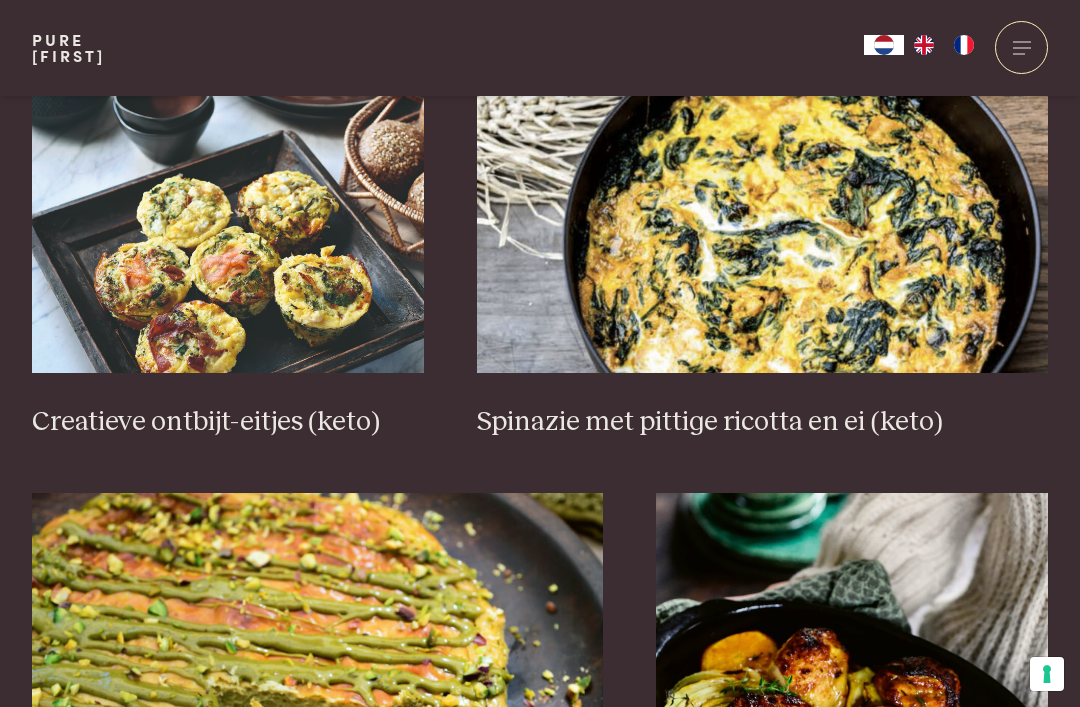 scroll, scrollTop: 1424, scrollLeft: 0, axis: vertical 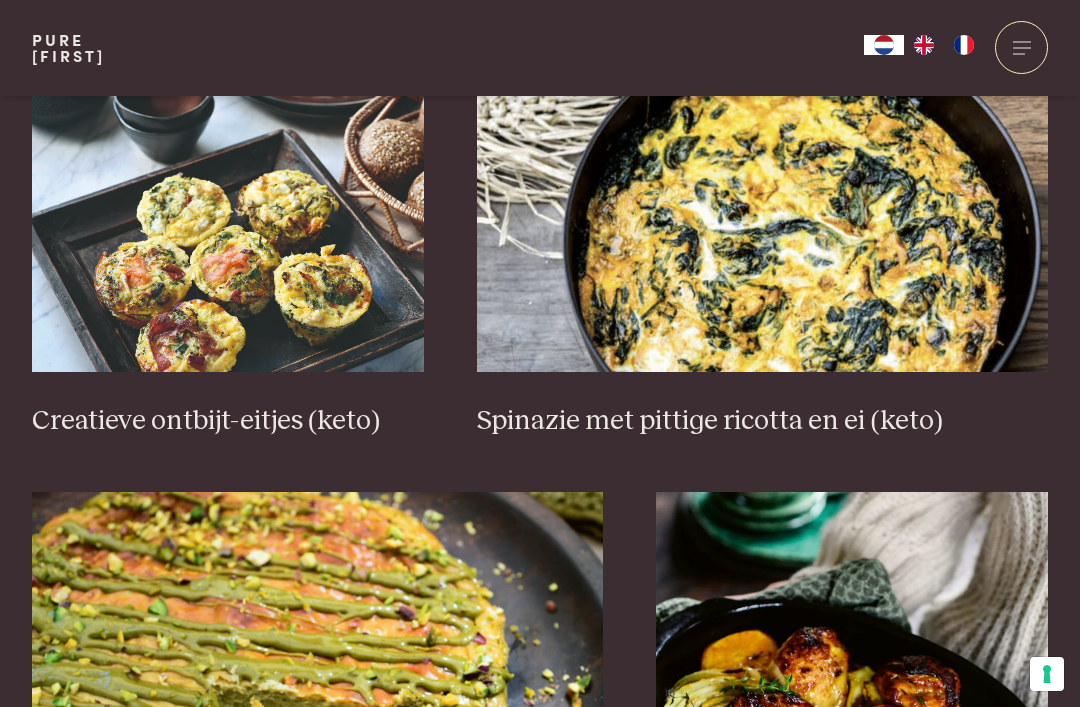 click on "Creatieve ontbijt-eitjes (keto)" at bounding box center [228, 421] 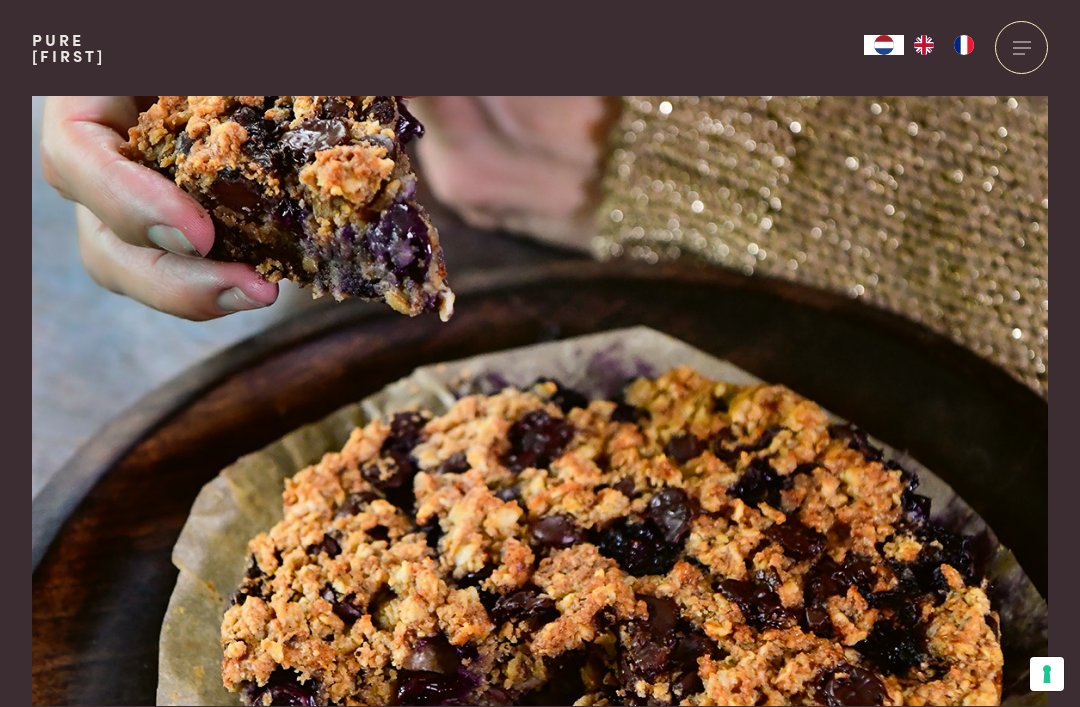 scroll, scrollTop: 0, scrollLeft: 0, axis: both 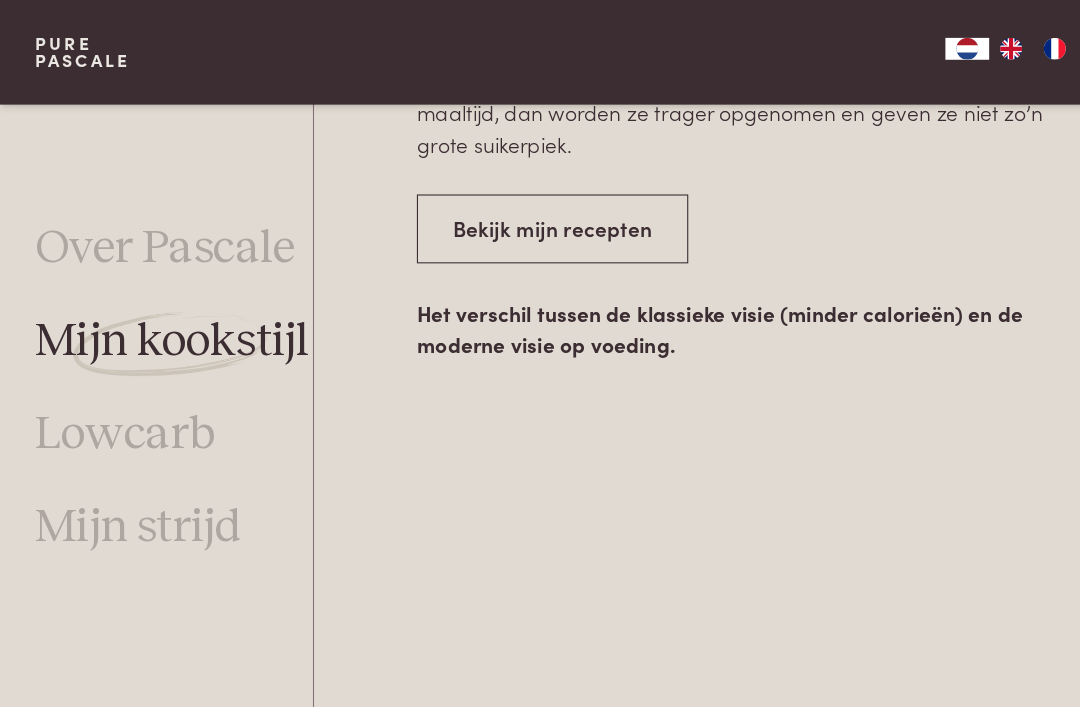 click on "Bekijk mijn recepten" at bounding box center [505, 209] 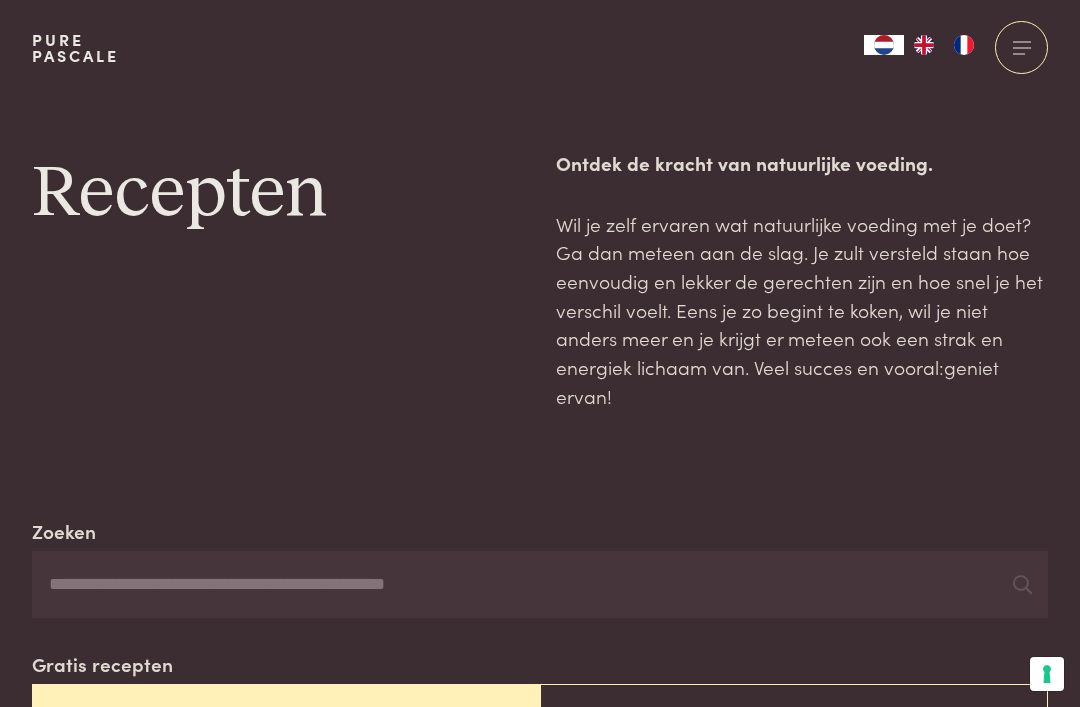scroll, scrollTop: 0, scrollLeft: 0, axis: both 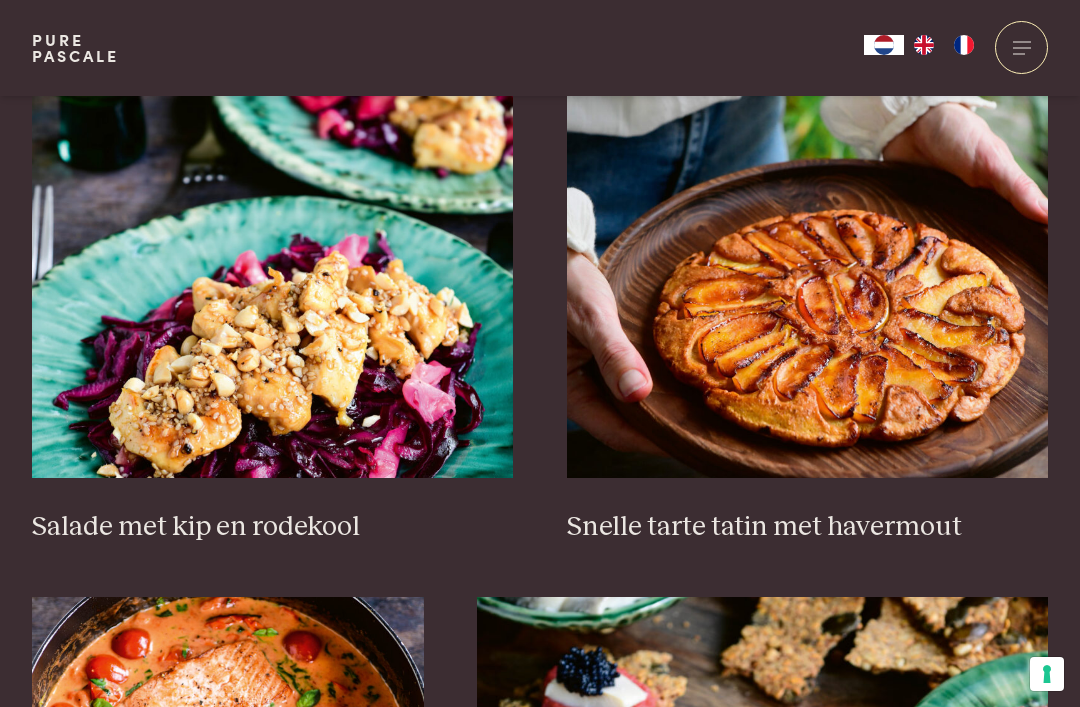 click on "Snelle tarte tatin met havermout" at bounding box center (808, 311) 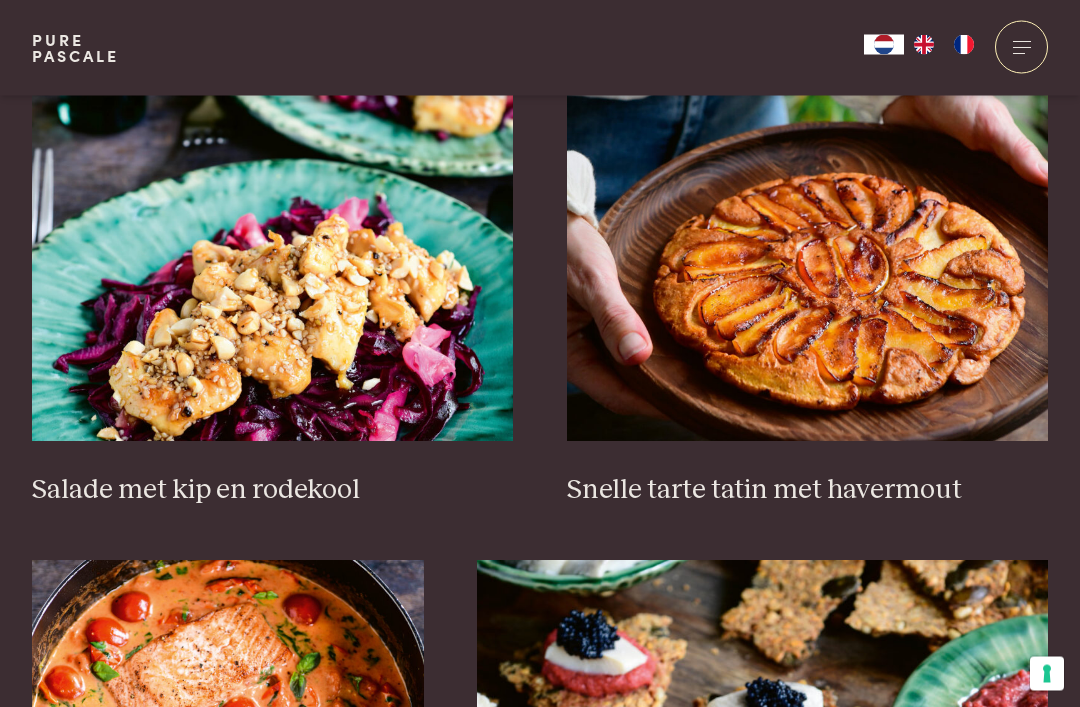 scroll, scrollTop: 2426, scrollLeft: 0, axis: vertical 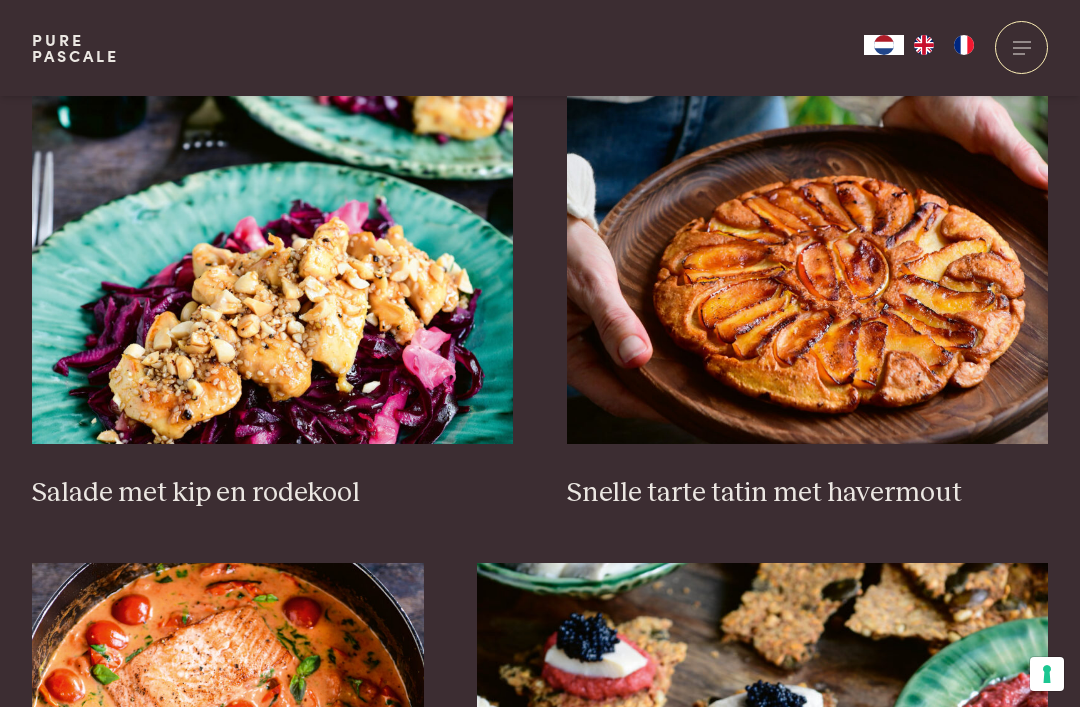 click on "Snelle tarte tatin met havermout" at bounding box center (808, 493) 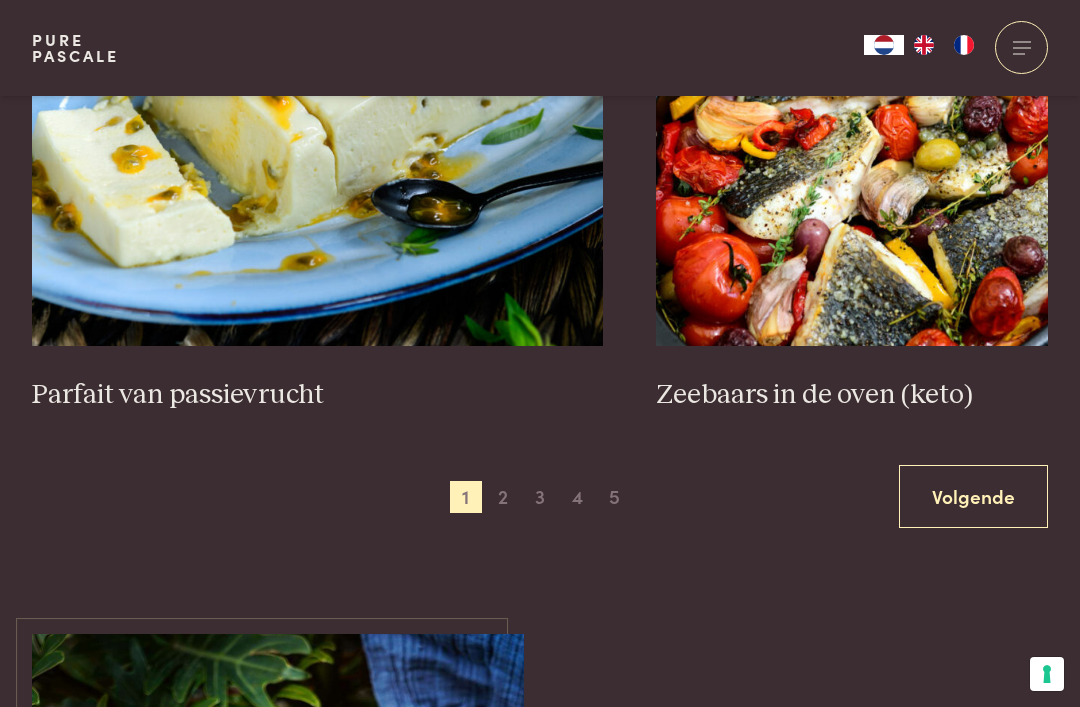 click on "2" at bounding box center [503, 497] 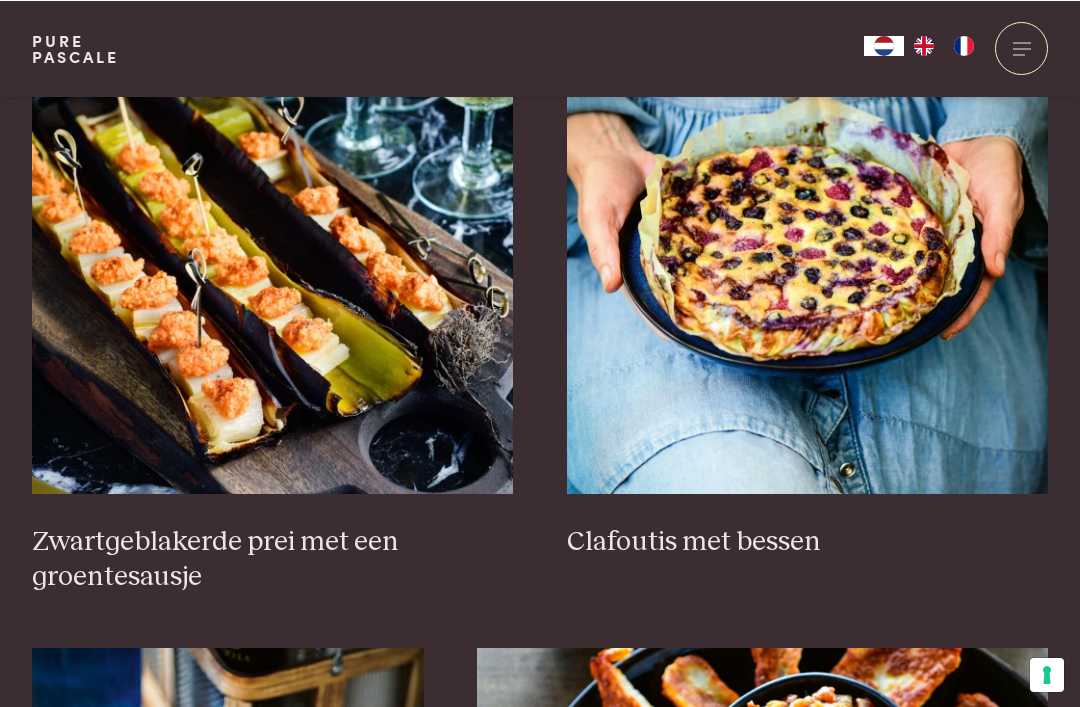 scroll, scrollTop: 783, scrollLeft: 0, axis: vertical 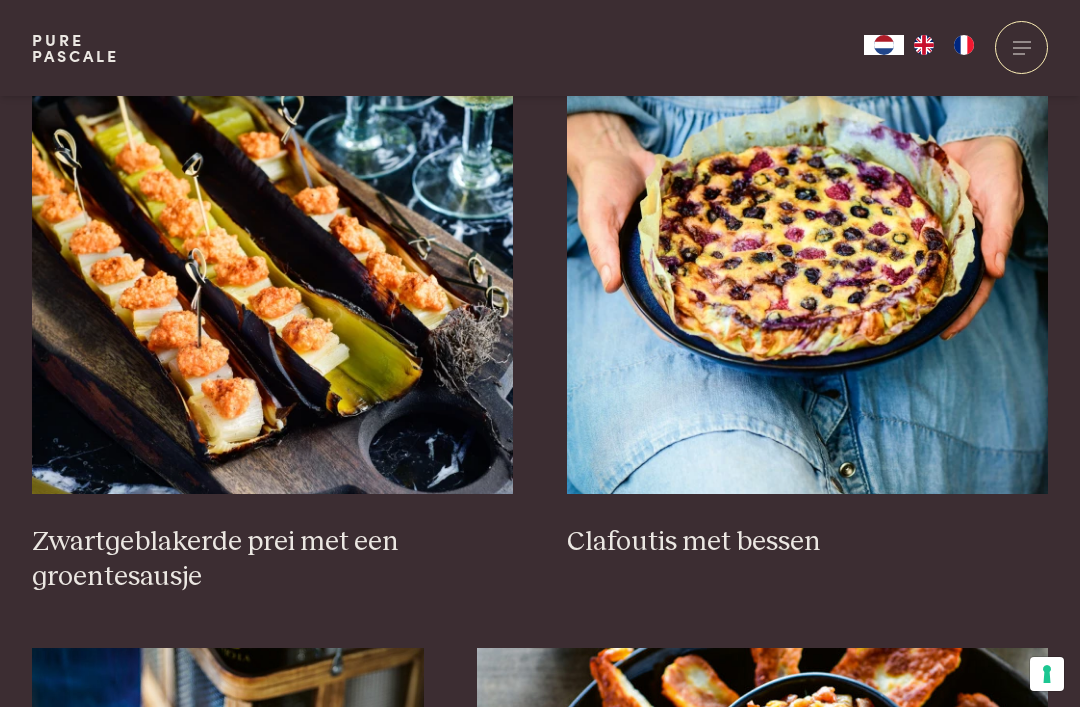 click on "Clafoutis met bessen" at bounding box center [808, 542] 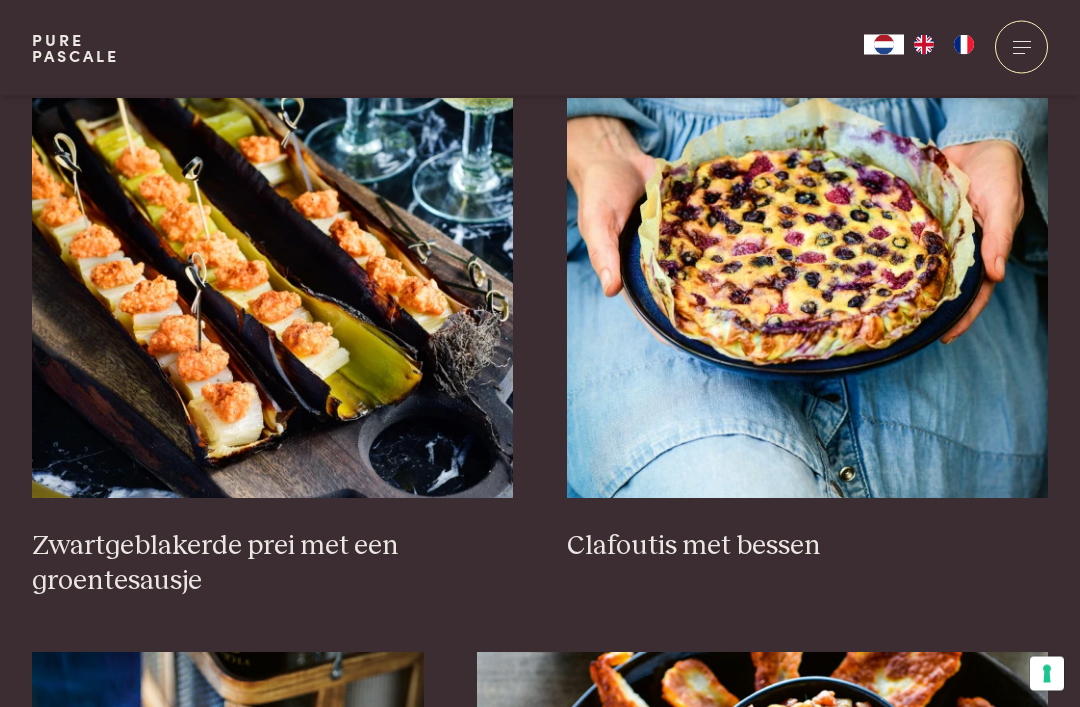 scroll, scrollTop: 779, scrollLeft: 0, axis: vertical 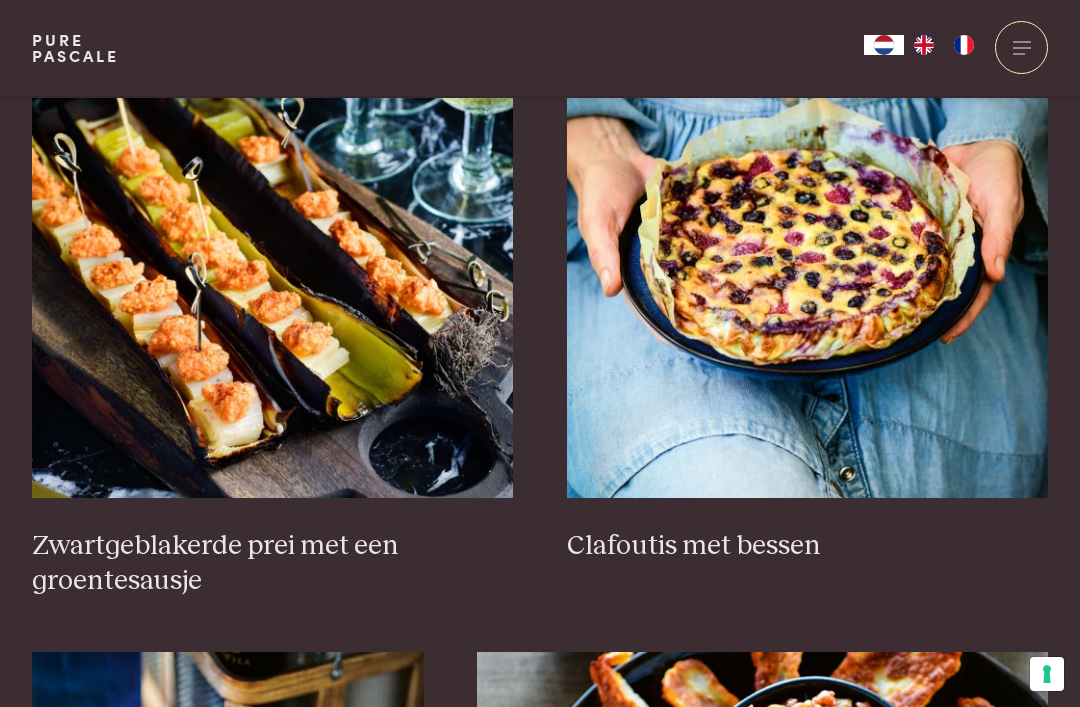 click on "Zwartgeblakerde prei met een groentesausje" at bounding box center (273, 563) 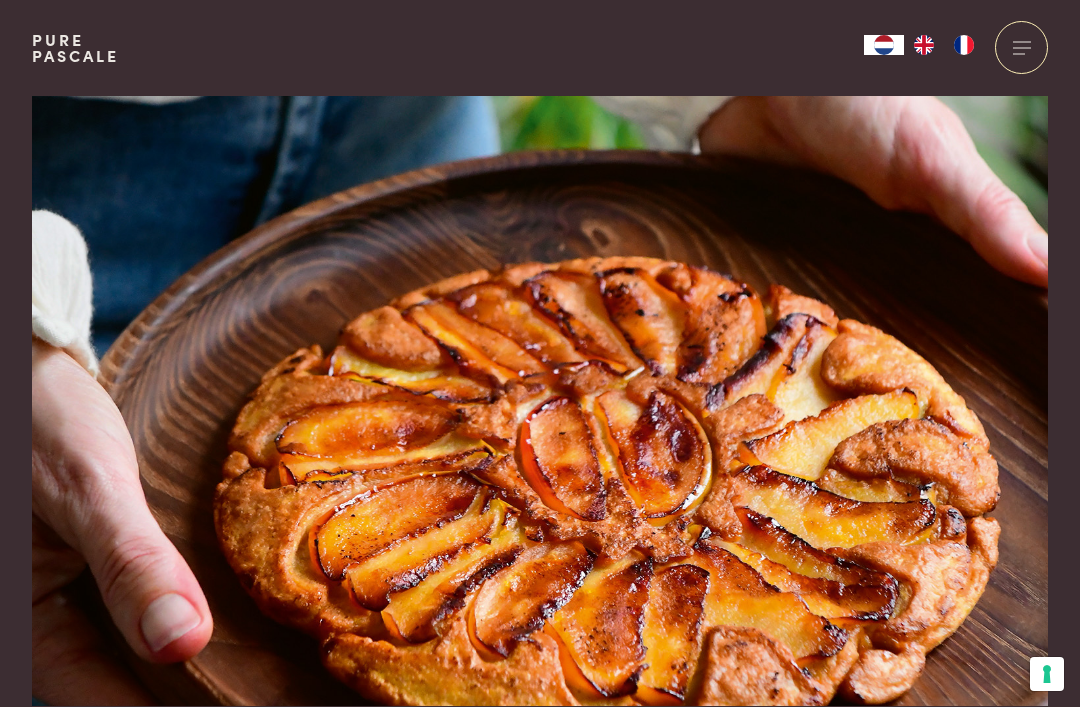 scroll, scrollTop: 0, scrollLeft: 0, axis: both 